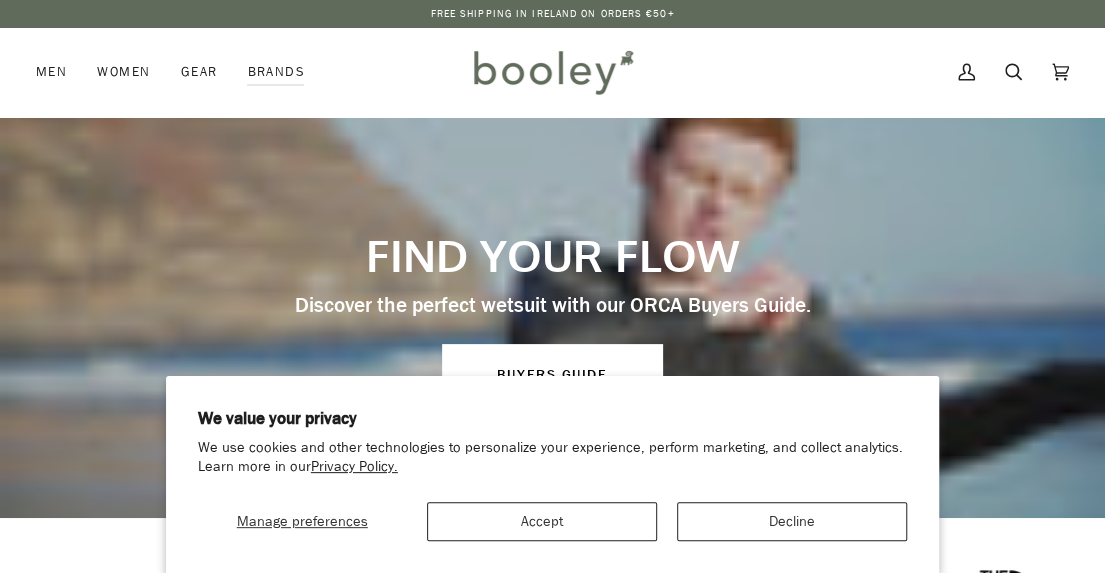scroll, scrollTop: 0, scrollLeft: 0, axis: both 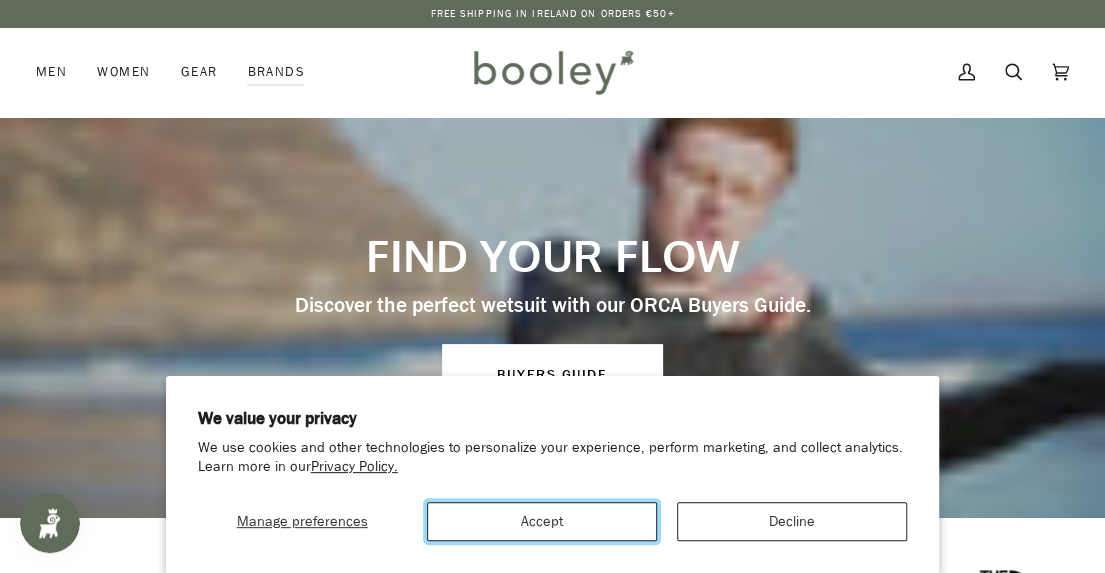 click on "Accept" at bounding box center [542, 521] 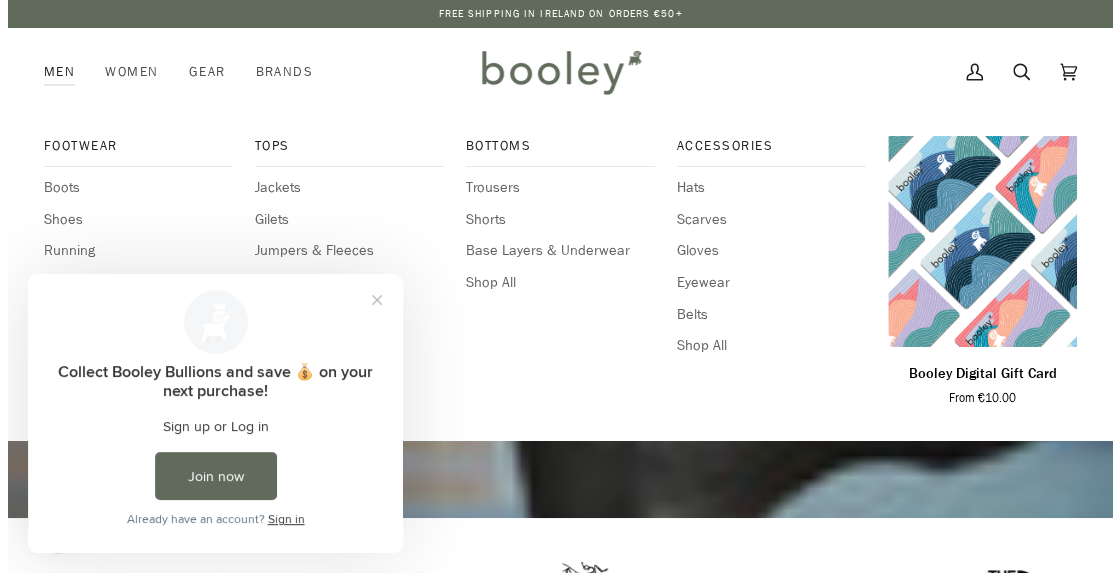 scroll, scrollTop: 0, scrollLeft: 0, axis: both 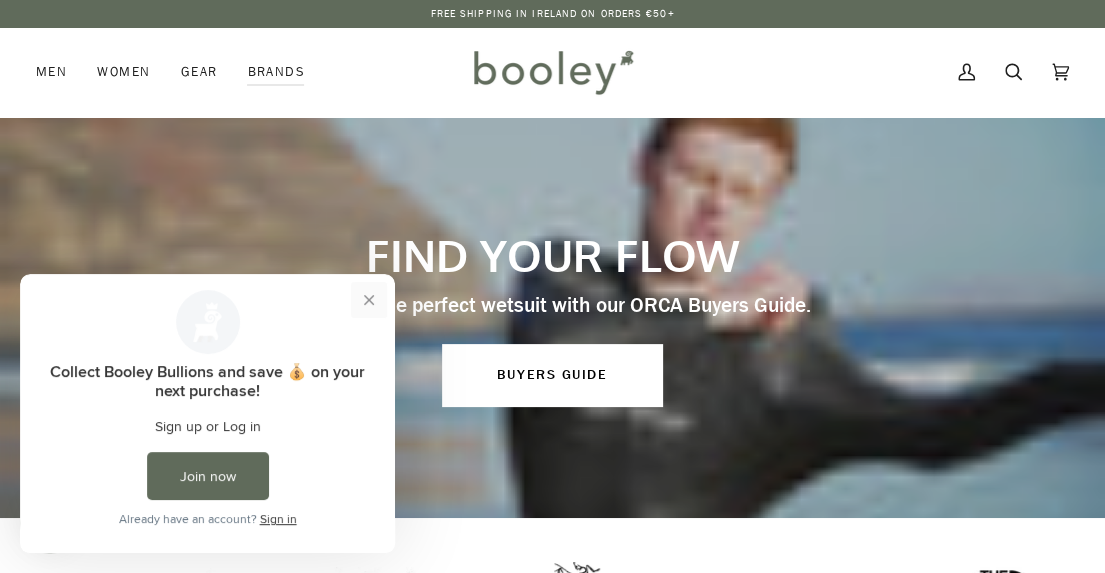 drag, startPoint x: 370, startPoint y: 298, endPoint x: 336, endPoint y: 280, distance: 38.470768 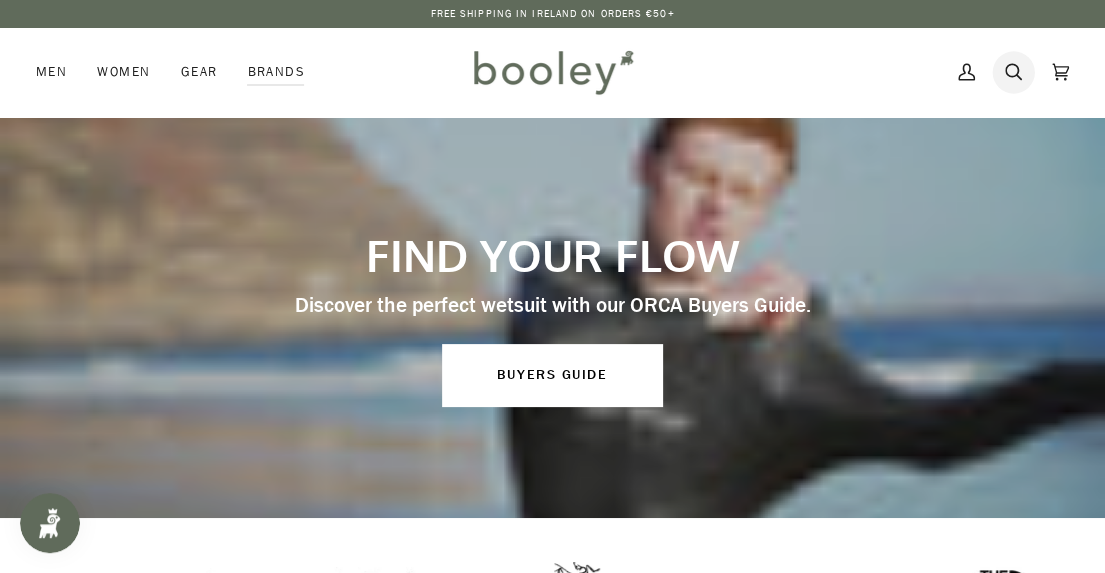 click 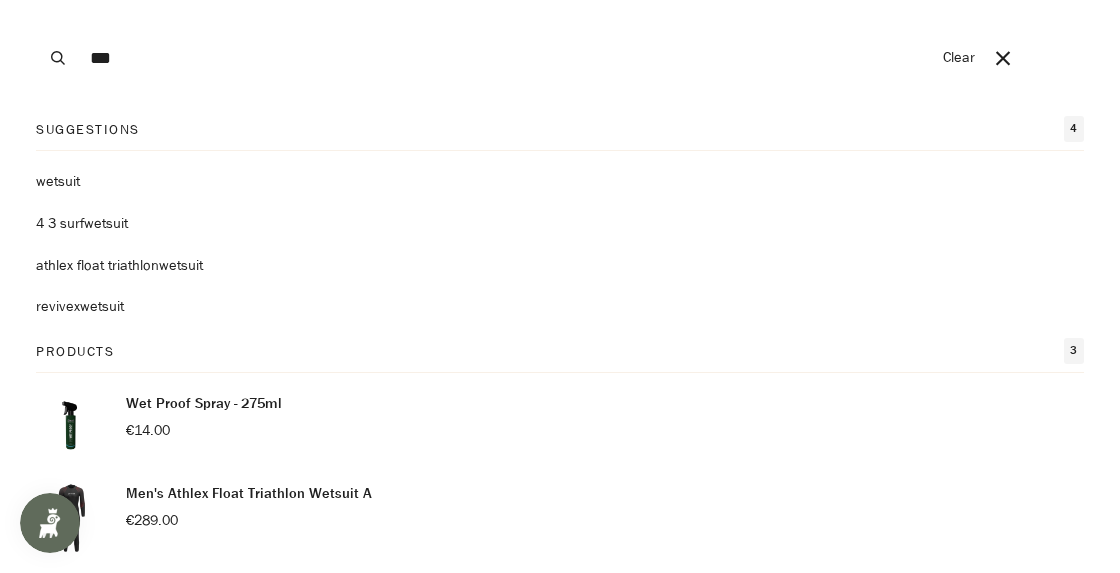 type on "***" 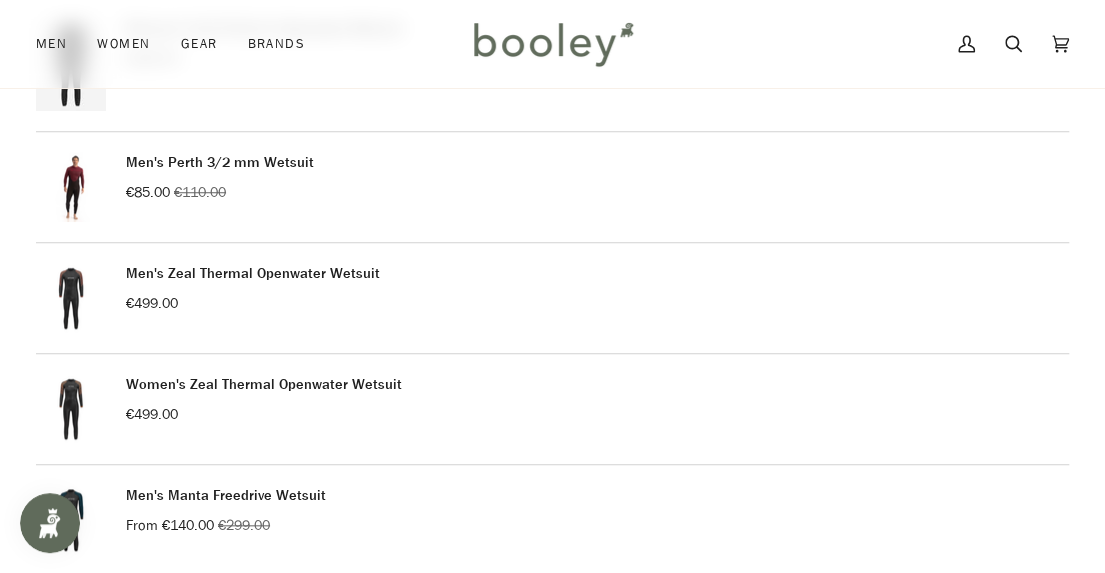 scroll, scrollTop: 500, scrollLeft: 0, axis: vertical 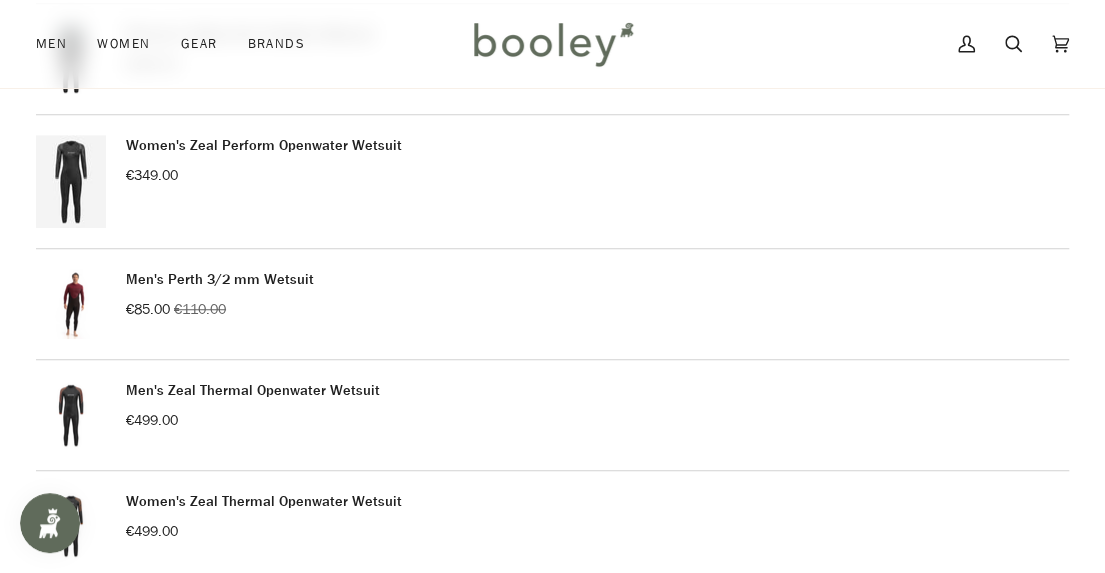 click on "Men's Perth 3/2 mm Wetsuit" at bounding box center [220, 279] 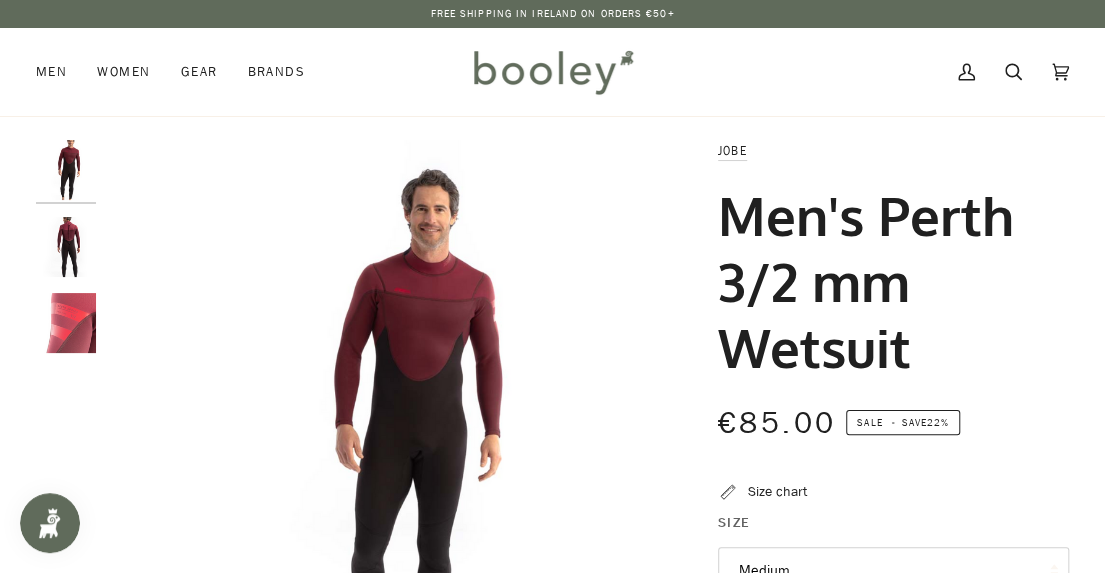 scroll, scrollTop: 0, scrollLeft: 0, axis: both 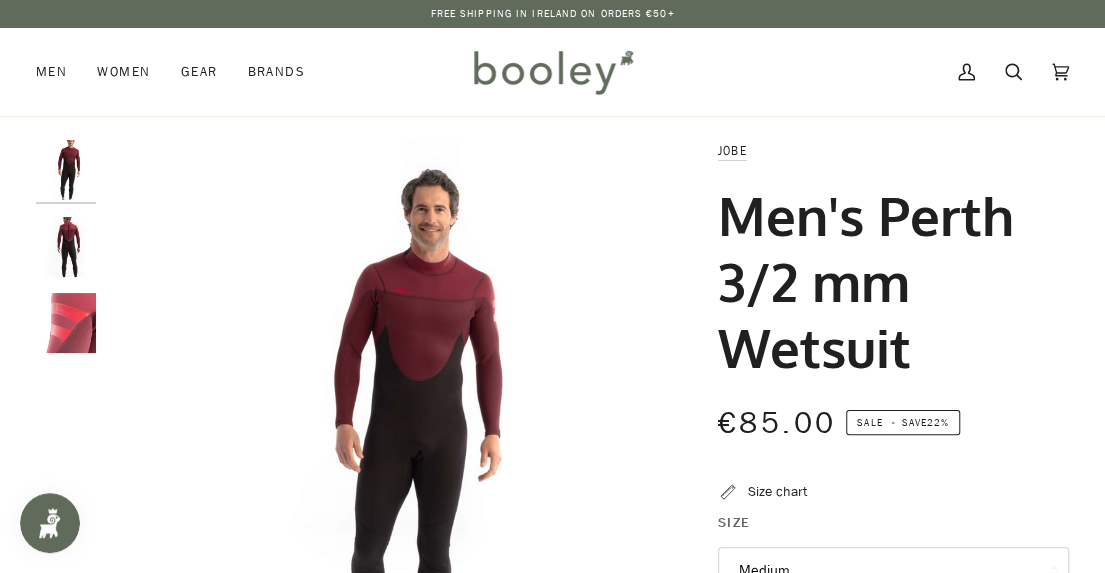click at bounding box center (66, 247) 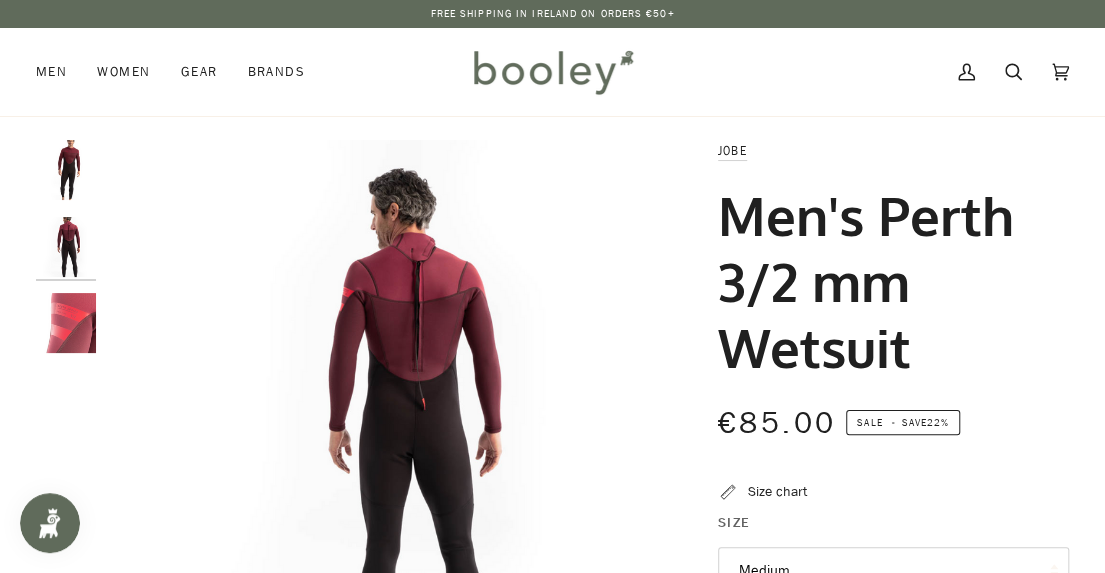 click at bounding box center (66, 323) 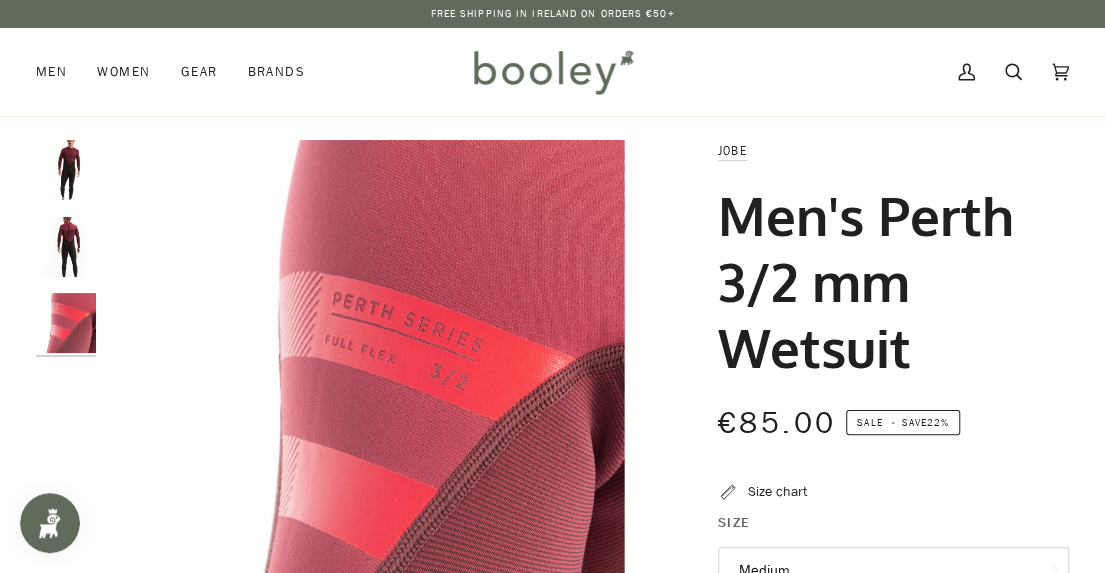 click at bounding box center [66, 170] 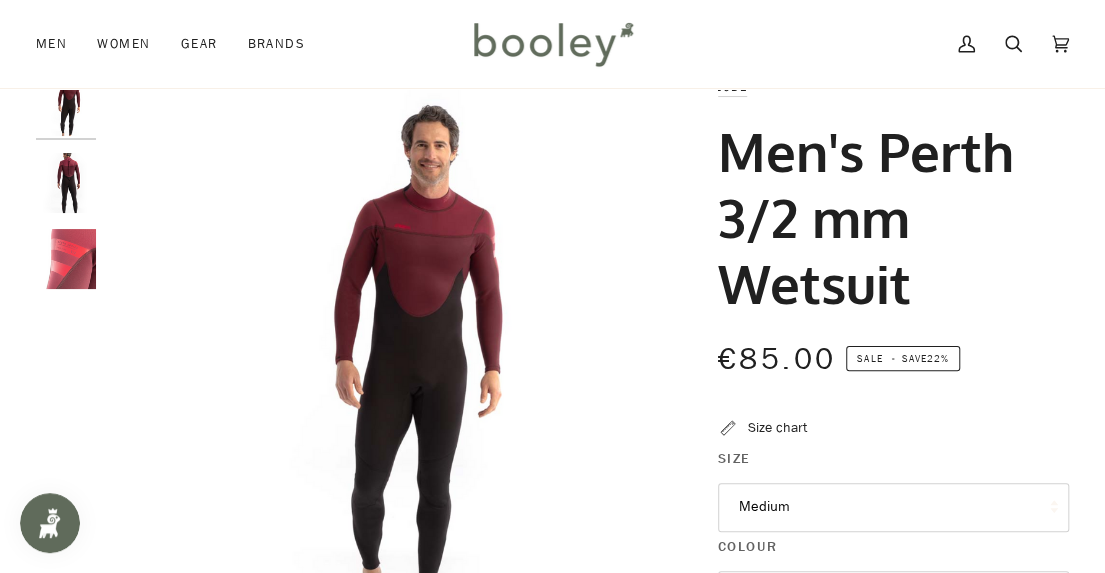 scroll, scrollTop: 0, scrollLeft: 0, axis: both 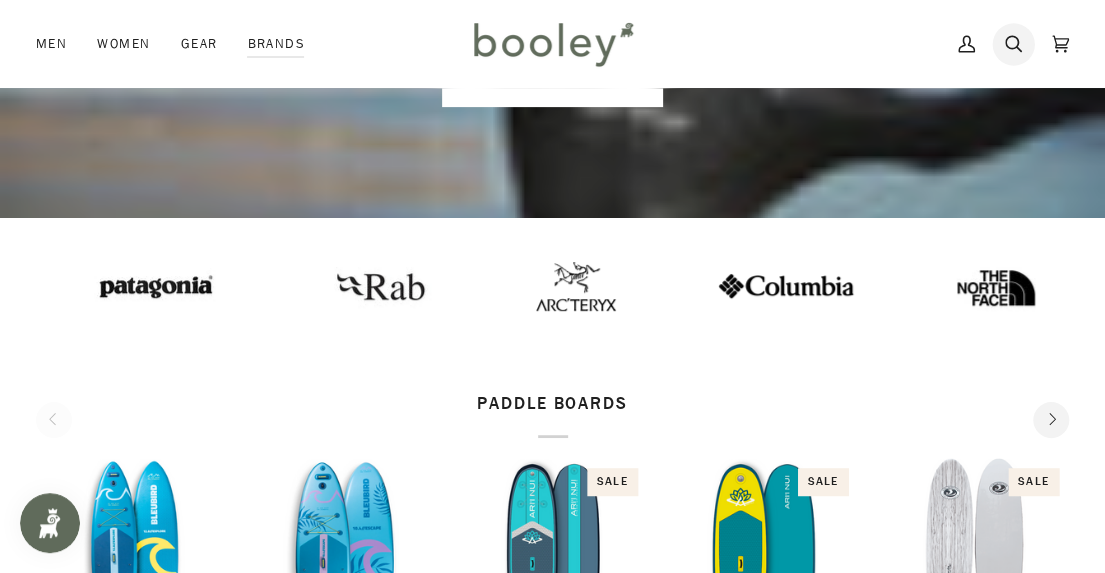 click 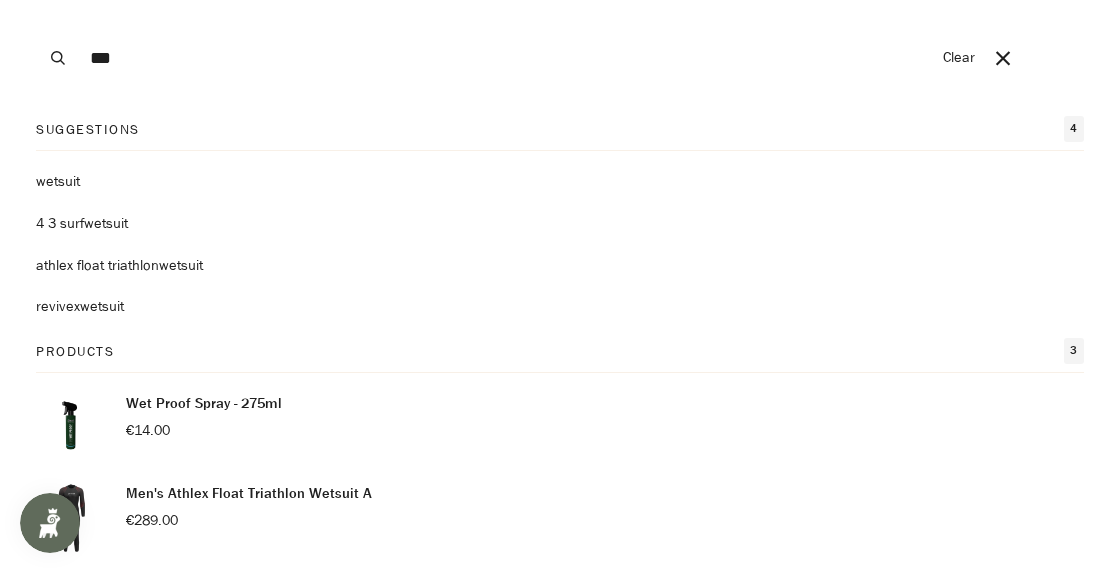 type on "***" 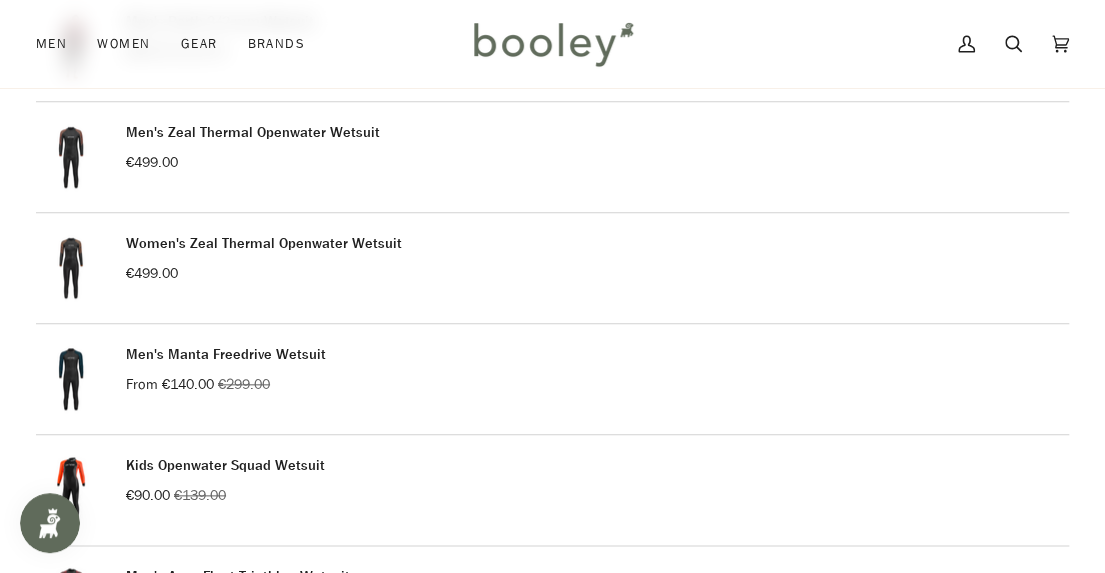 scroll, scrollTop: 800, scrollLeft: 0, axis: vertical 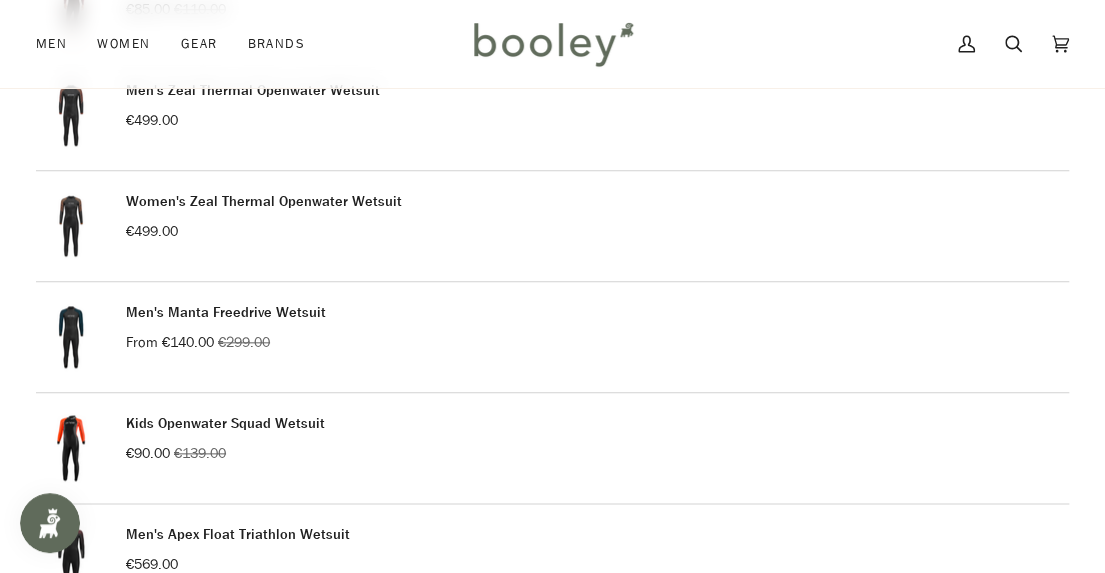 click on "Men's Manta Freedrive Wetsuit" at bounding box center [226, 312] 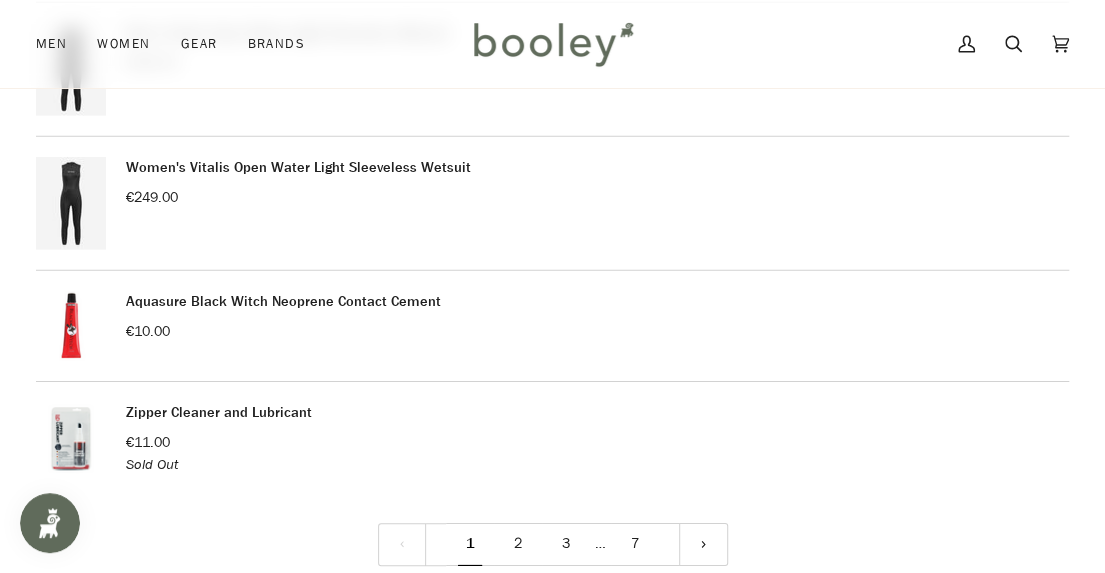 scroll, scrollTop: 2700, scrollLeft: 0, axis: vertical 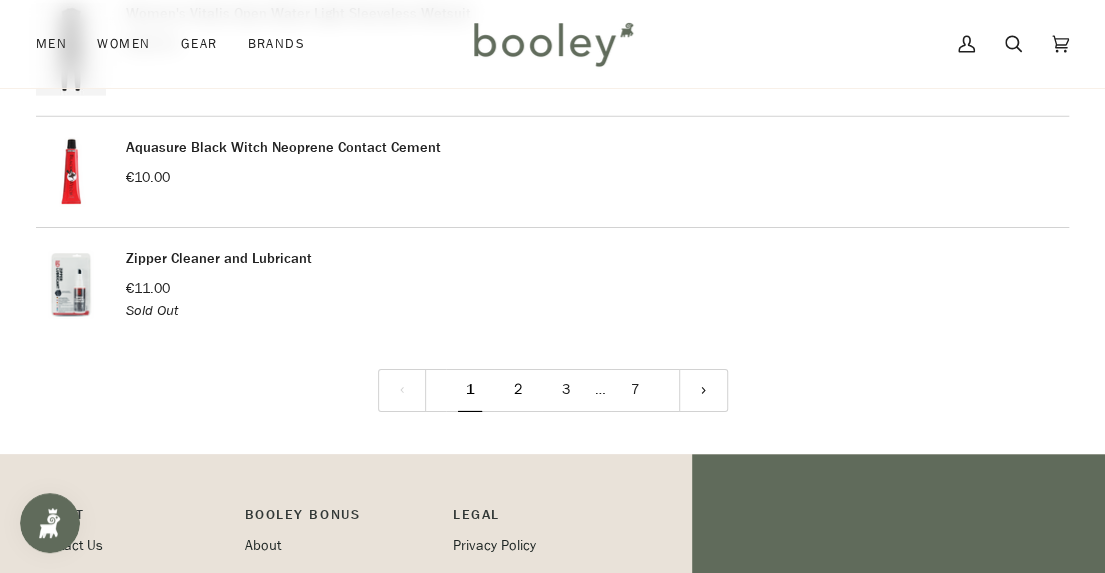 click on "2" at bounding box center [518, 390] 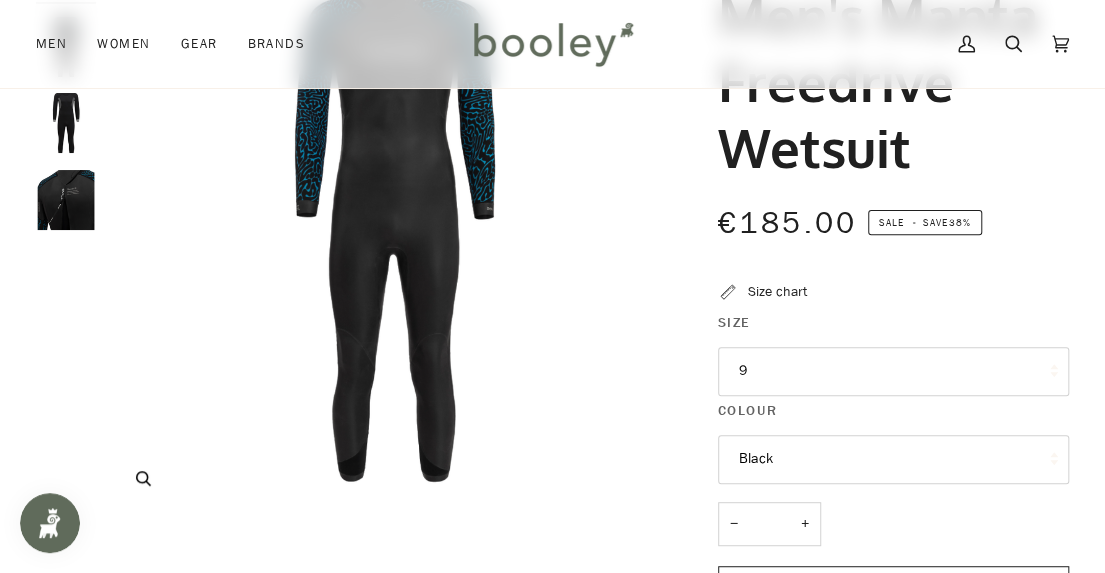 scroll, scrollTop: 0, scrollLeft: 0, axis: both 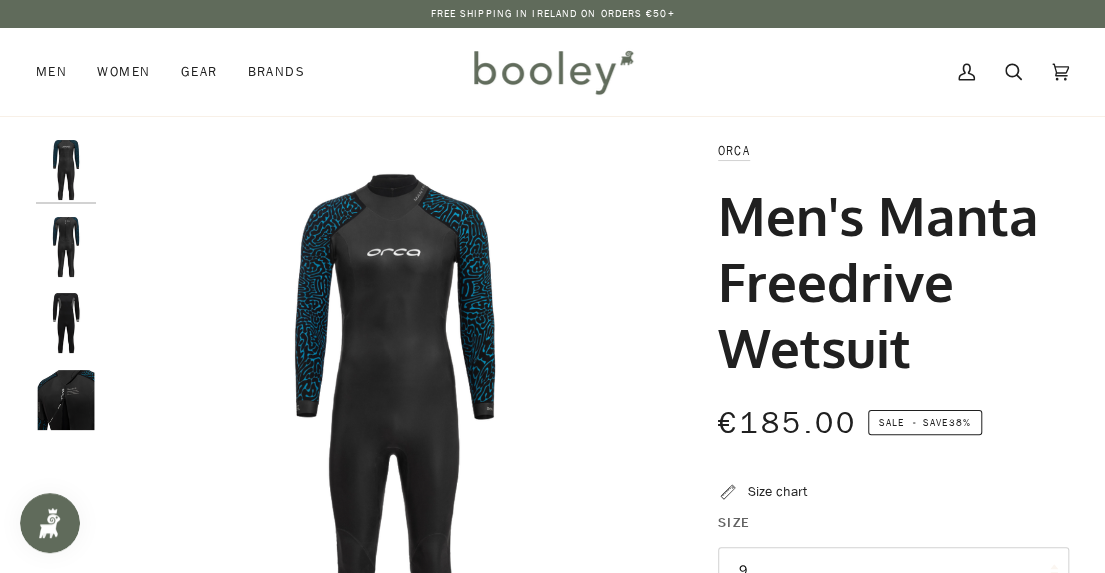 click at bounding box center (66, 400) 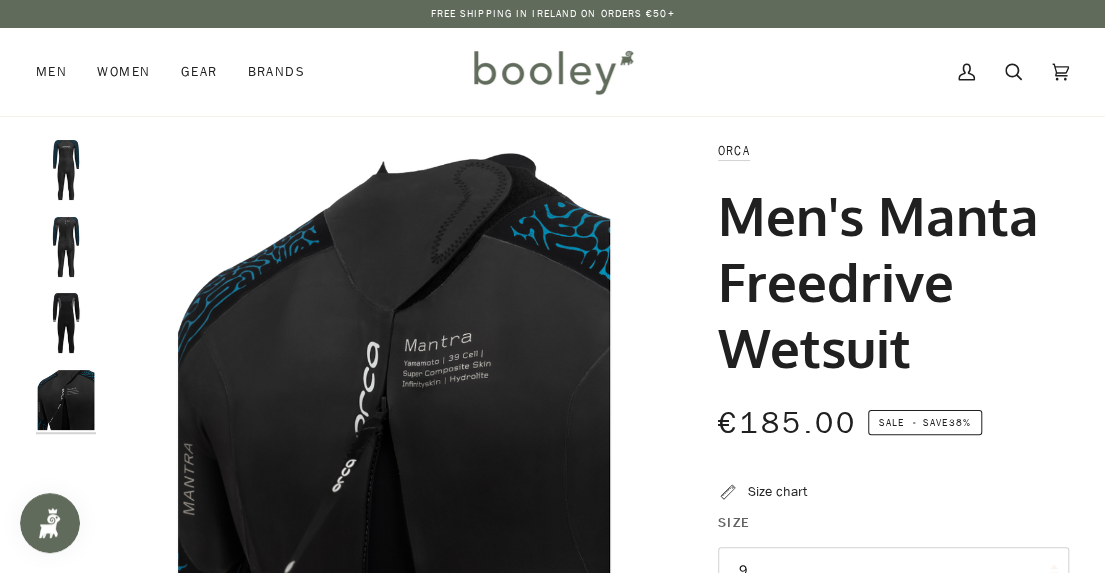 click at bounding box center [66, 323] 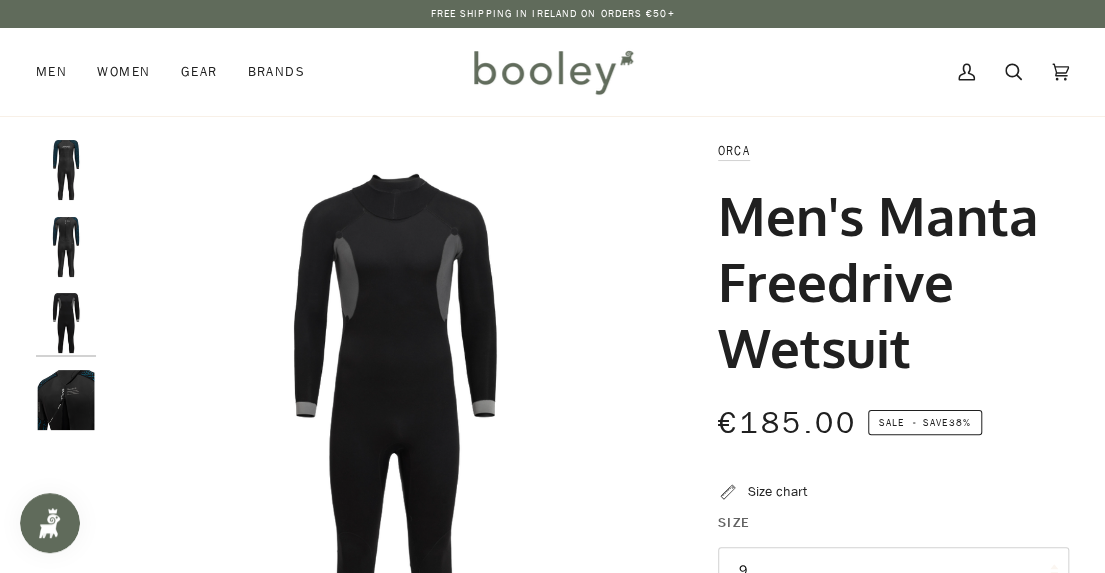 click at bounding box center (66, 247) 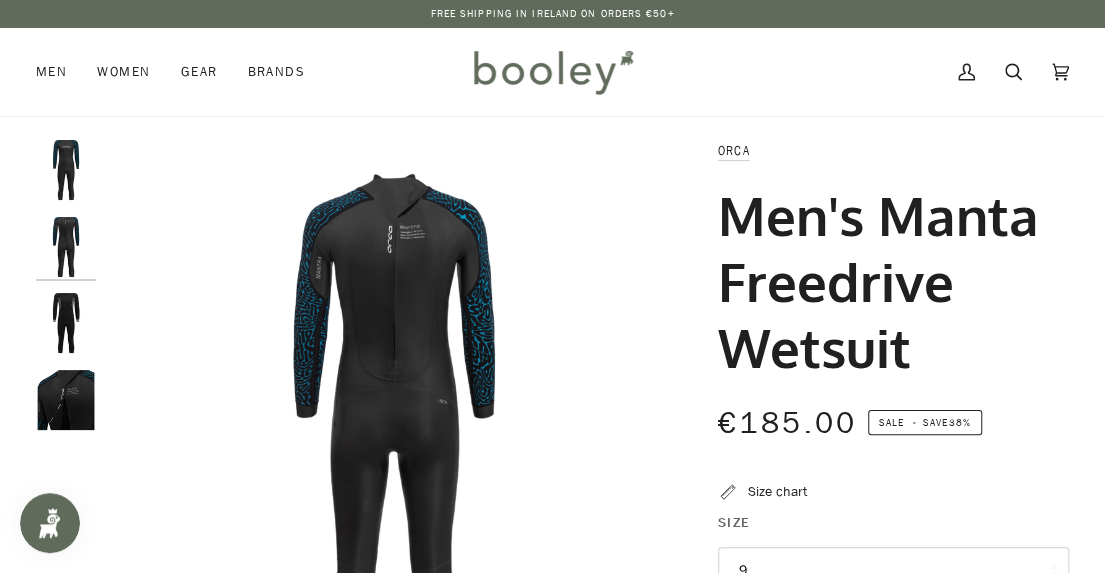 click at bounding box center (66, 170) 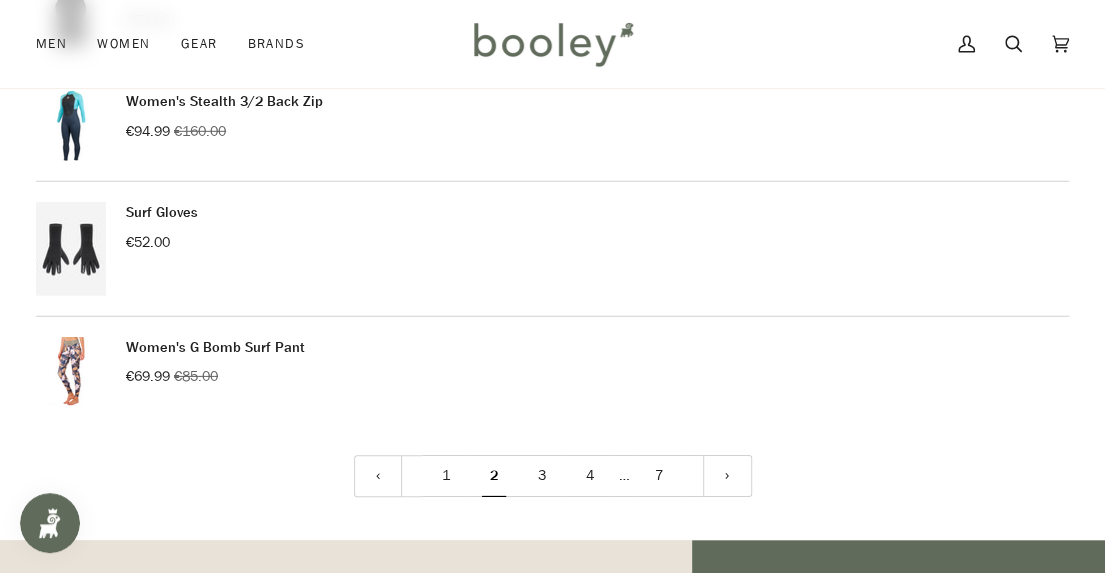 scroll, scrollTop: 2600, scrollLeft: 0, axis: vertical 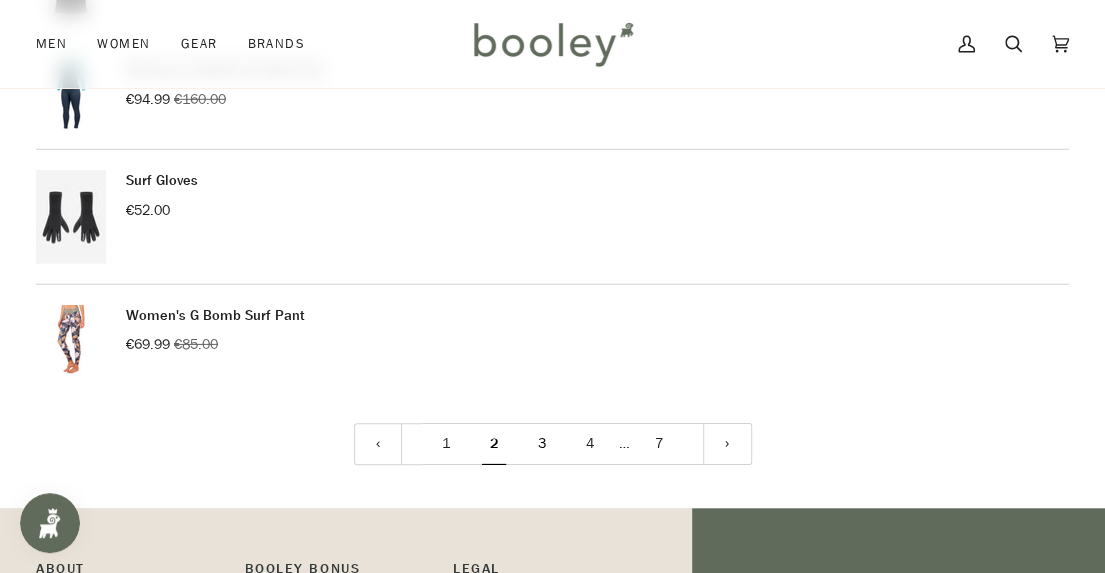 click on "3" at bounding box center [542, 444] 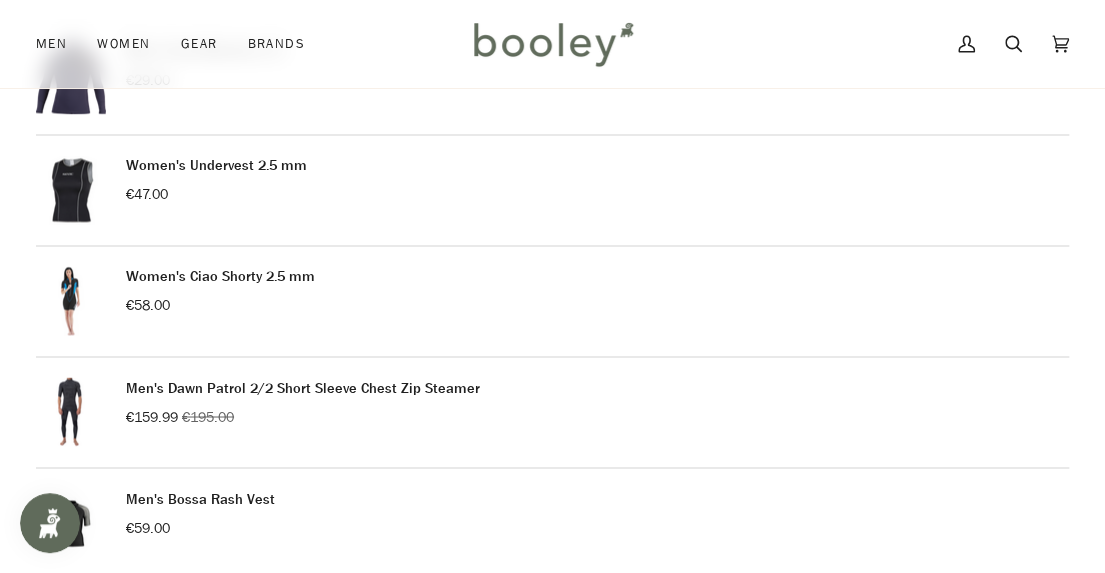 scroll, scrollTop: 1300, scrollLeft: 0, axis: vertical 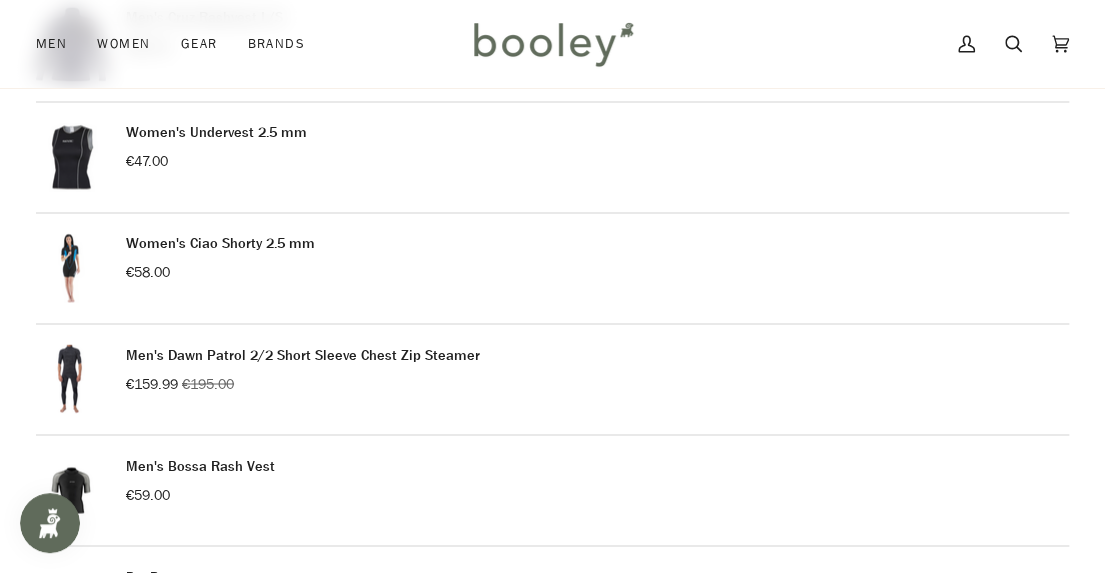 click at bounding box center [71, 379] 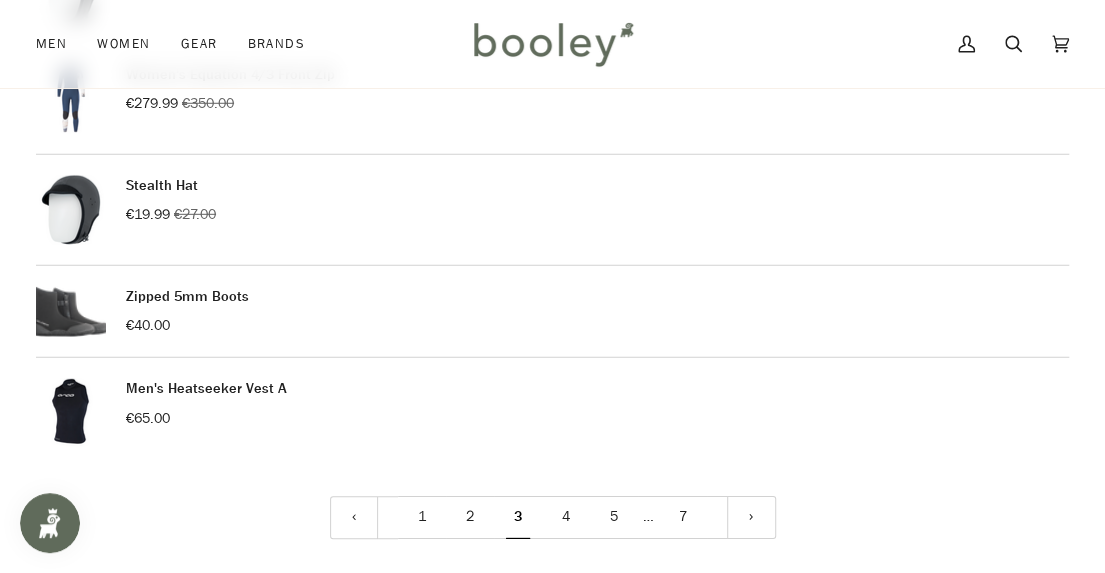 scroll, scrollTop: 2500, scrollLeft: 0, axis: vertical 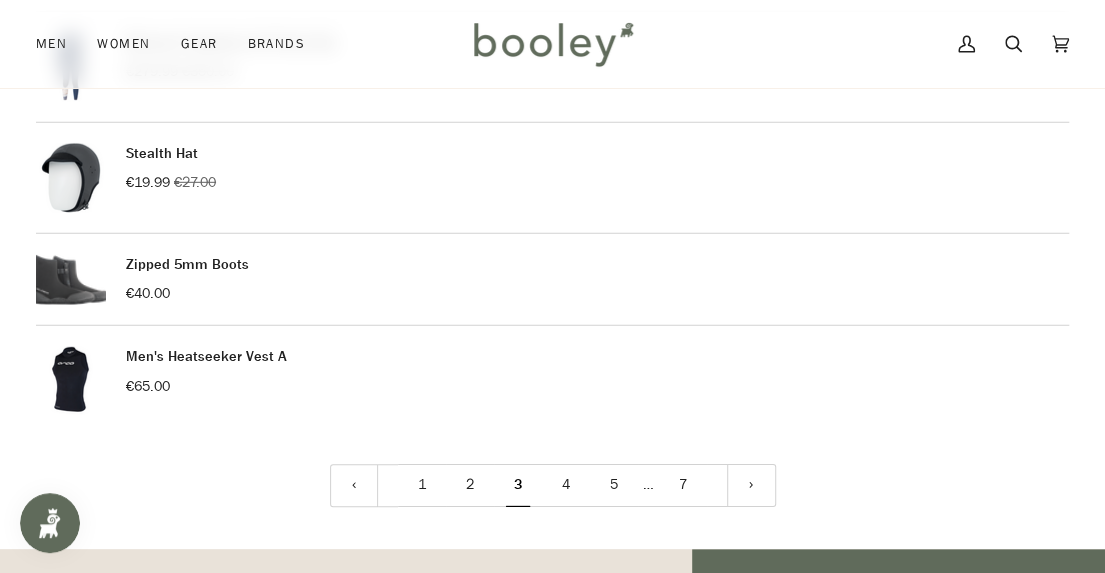 click at bounding box center (71, 279) 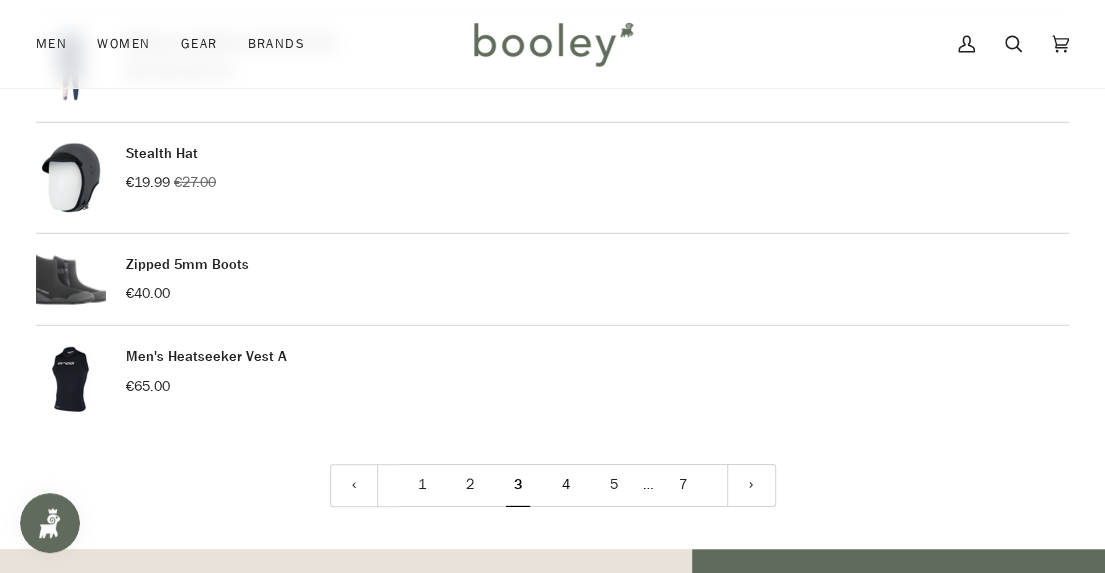 click on "4" at bounding box center (566, 485) 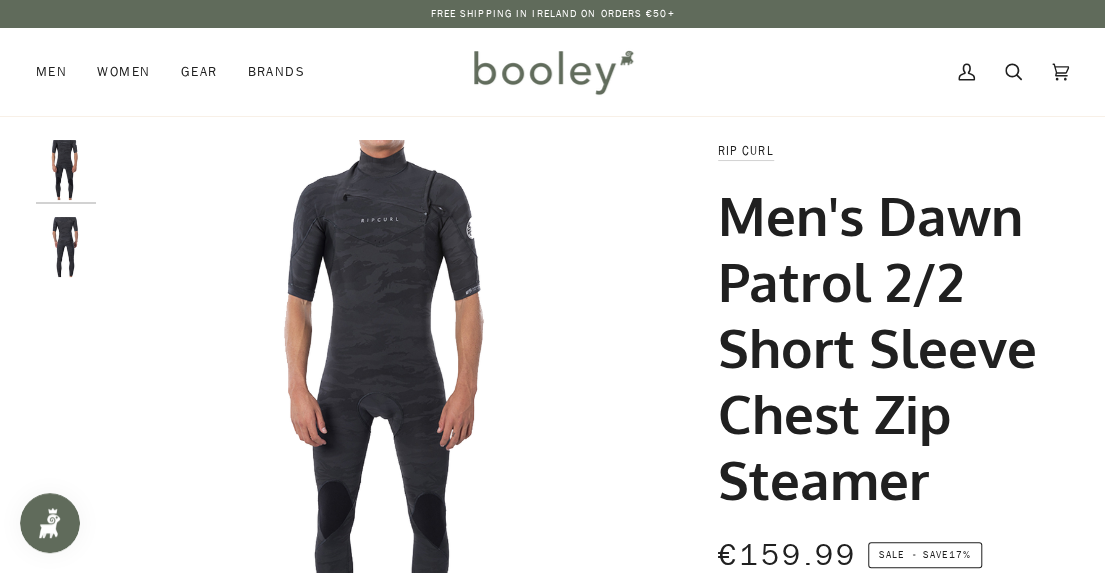 scroll, scrollTop: 0, scrollLeft: 0, axis: both 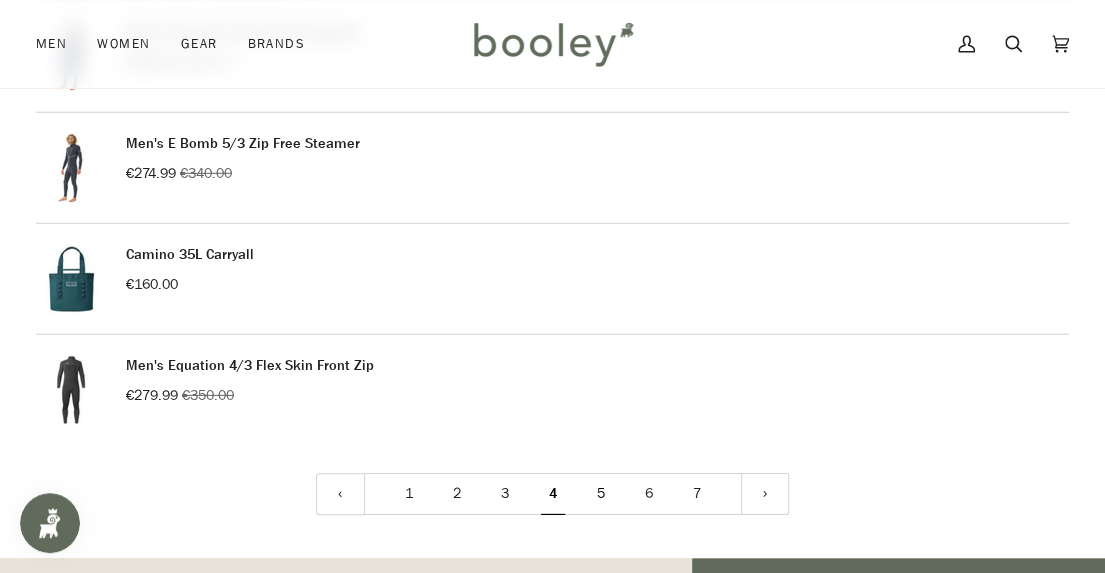 click on "5" at bounding box center [601, 494] 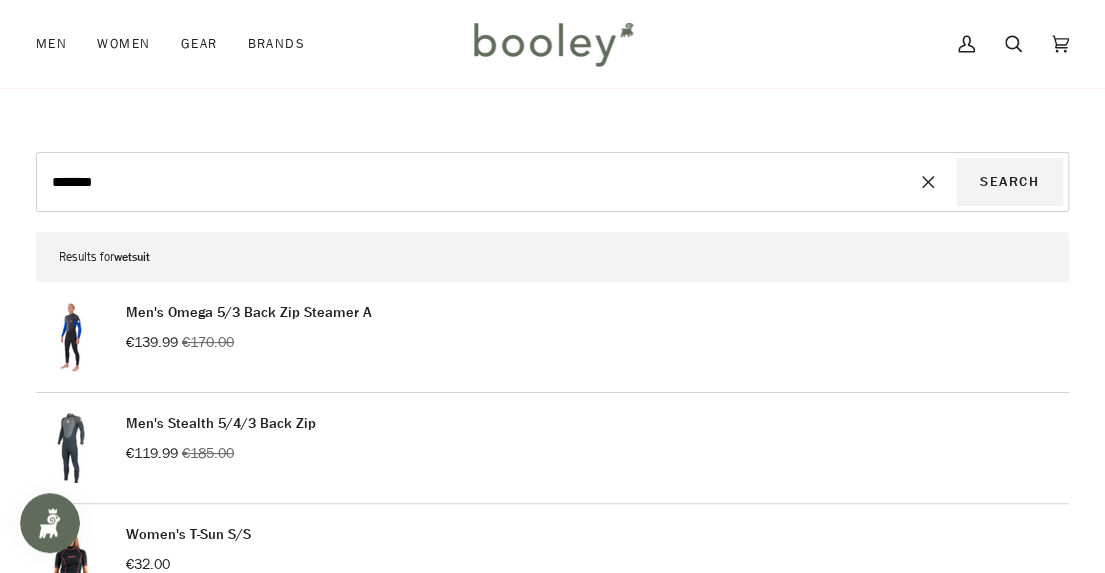 scroll, scrollTop: 100, scrollLeft: 0, axis: vertical 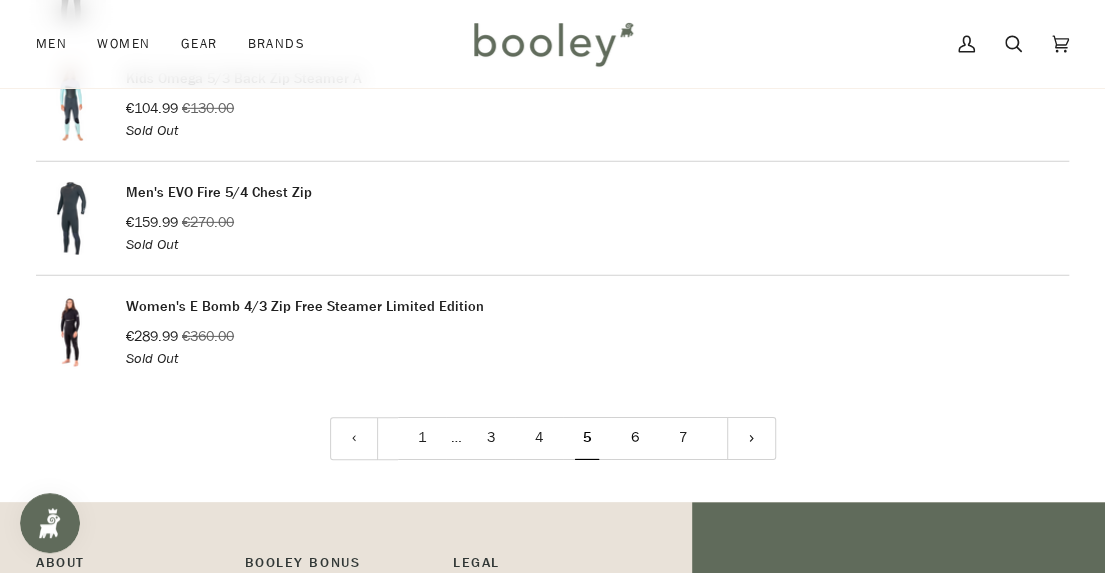 click on "6" at bounding box center [635, 438] 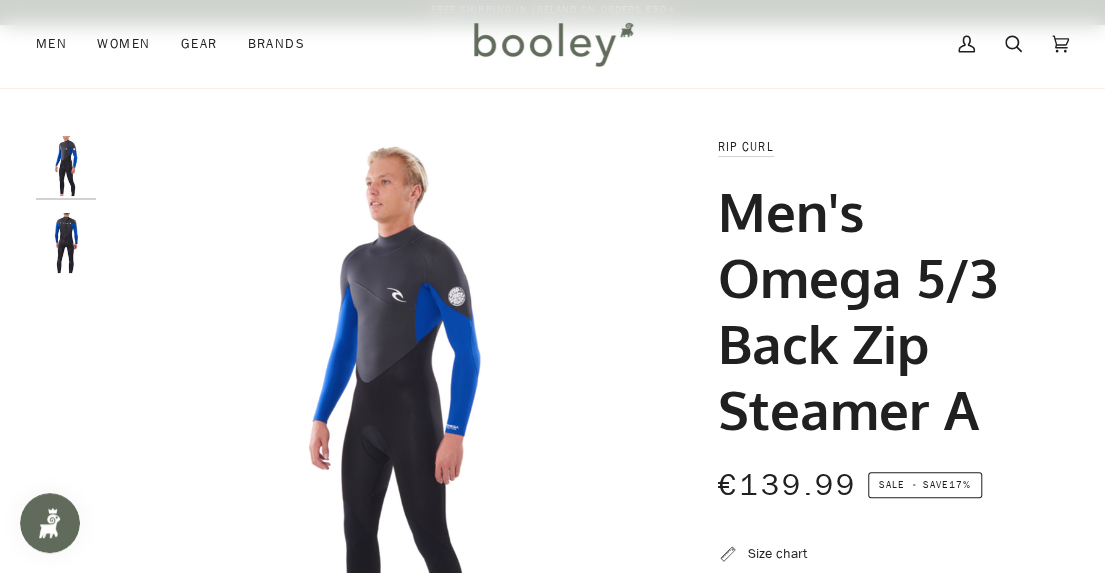 scroll, scrollTop: 0, scrollLeft: 0, axis: both 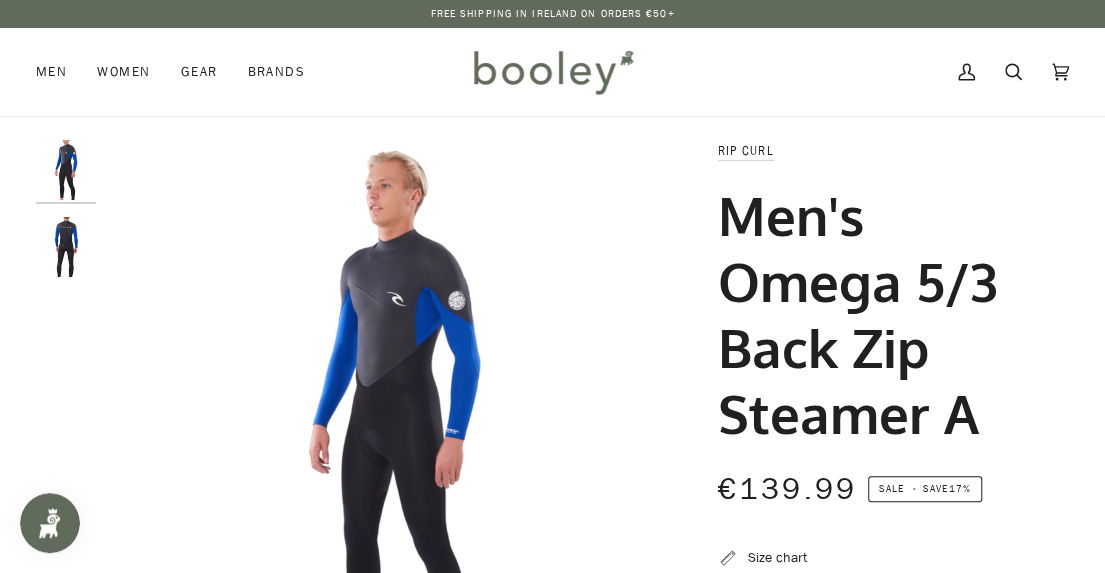 click at bounding box center [66, 247] 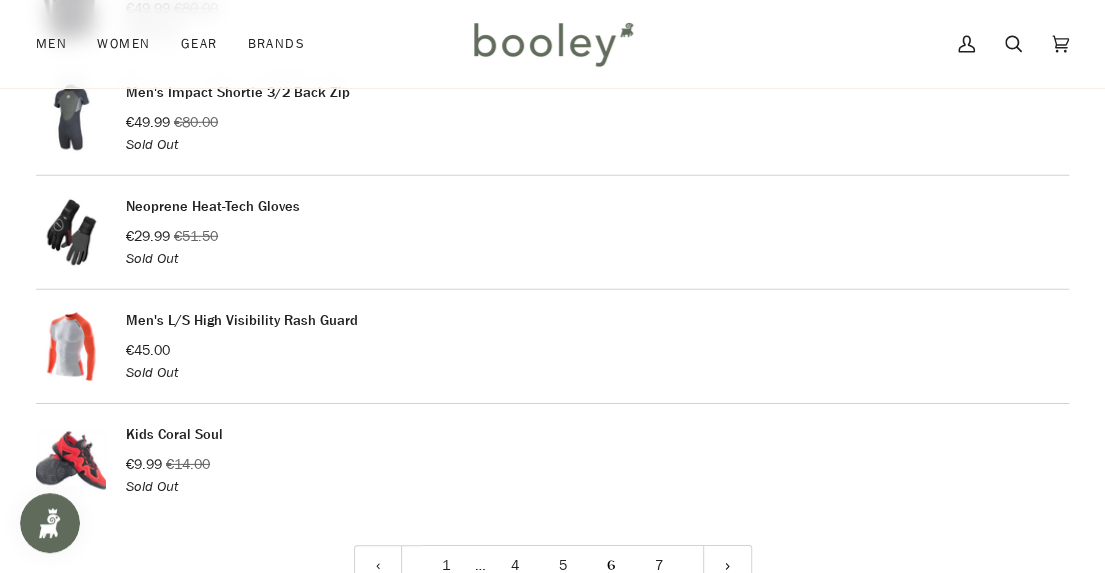 scroll, scrollTop: 2600, scrollLeft: 0, axis: vertical 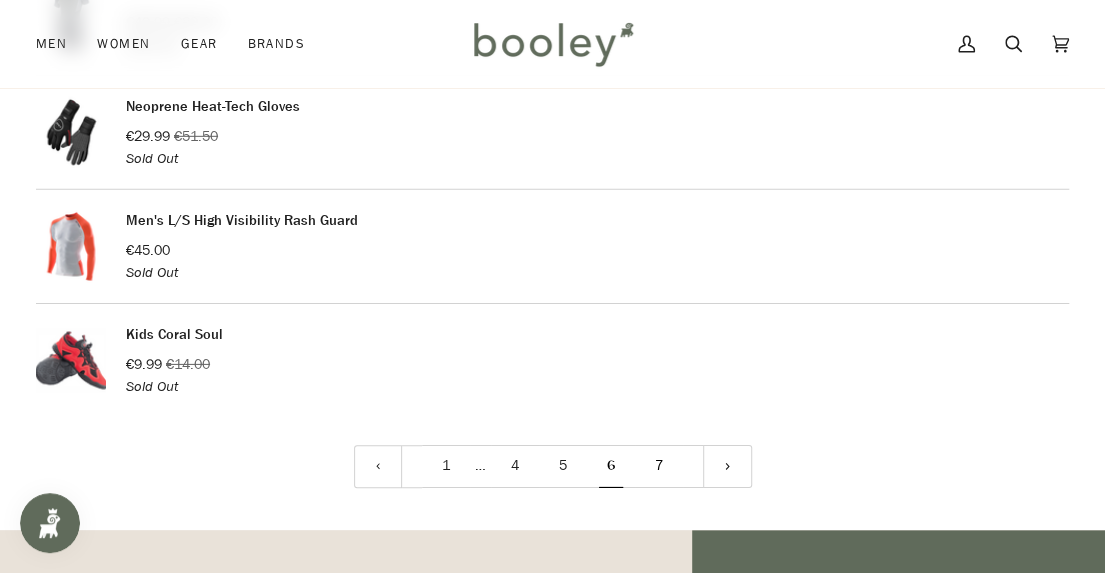 click on "7" at bounding box center (659, 466) 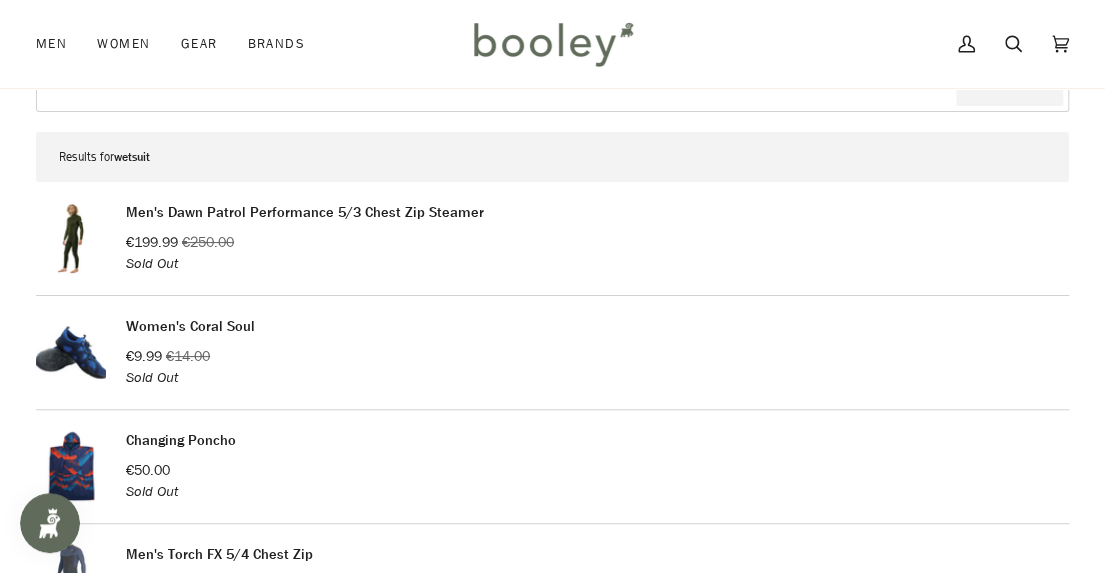scroll, scrollTop: 200, scrollLeft: 0, axis: vertical 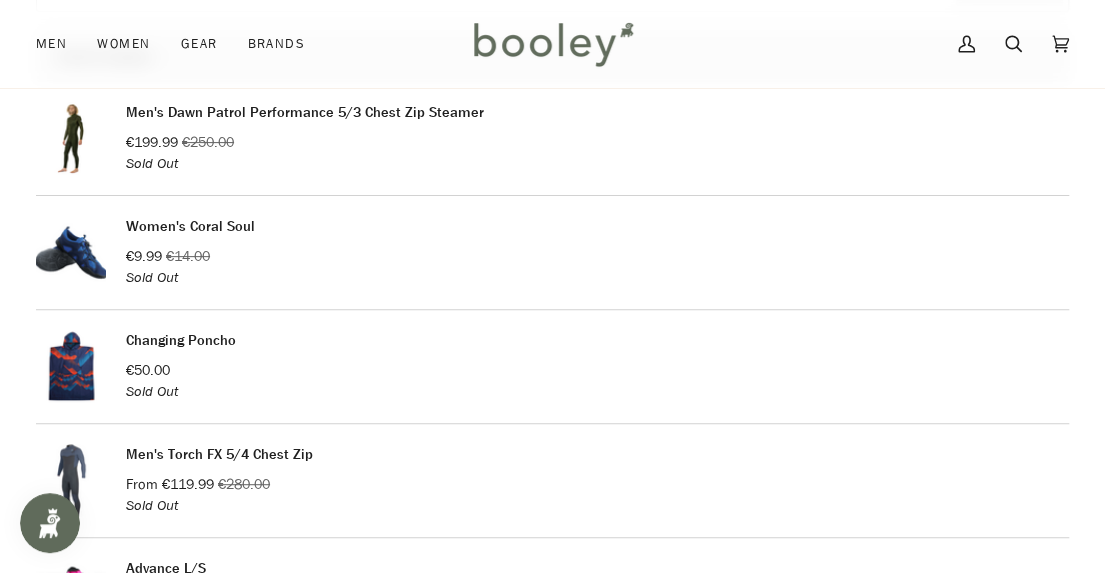 click at bounding box center [71, 252] 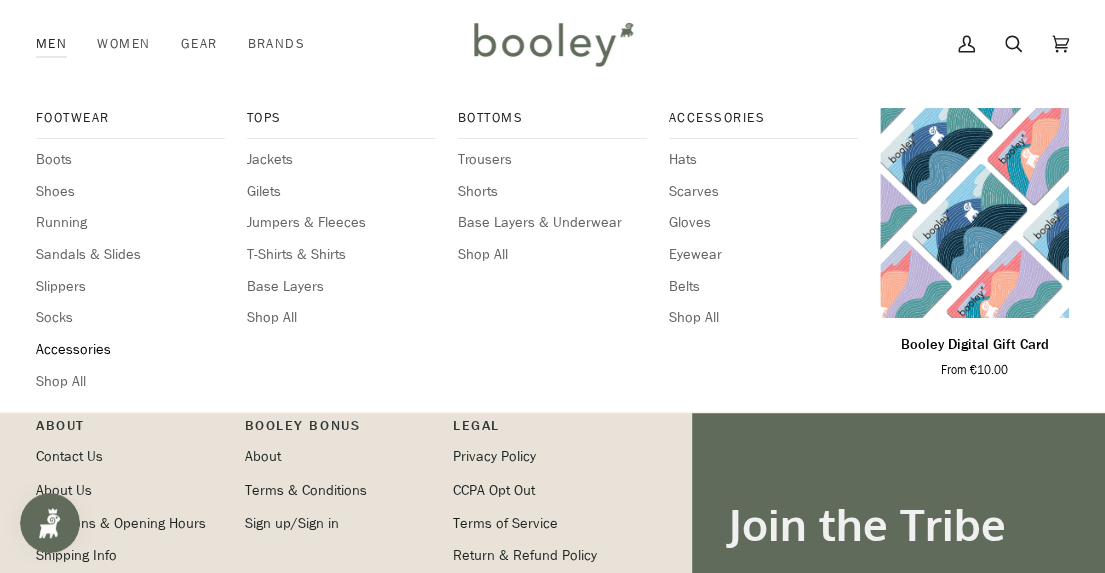 scroll, scrollTop: 1300, scrollLeft: 0, axis: vertical 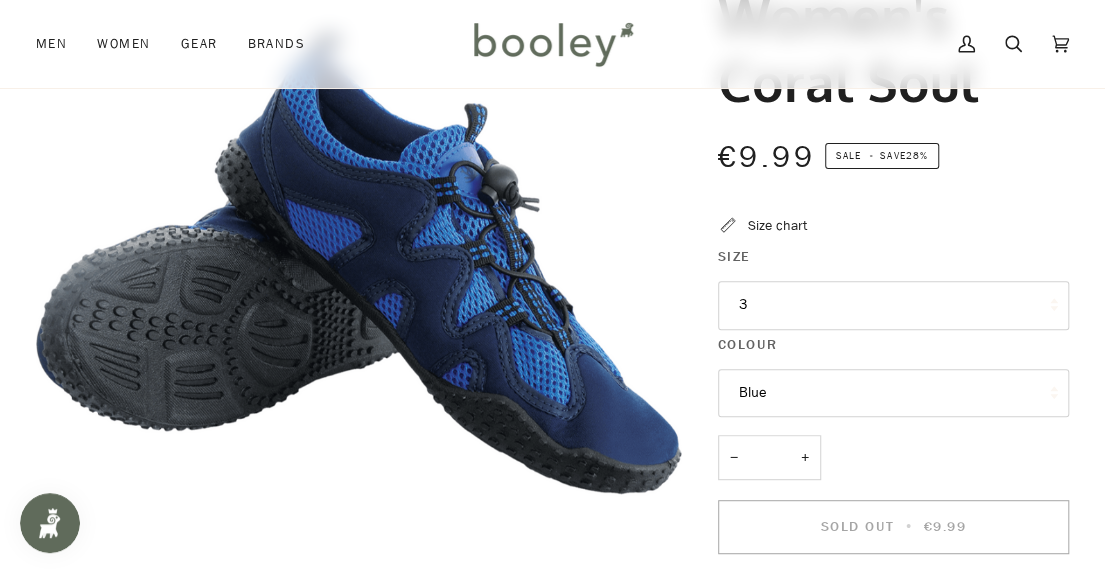 click on "3" at bounding box center [893, 305] 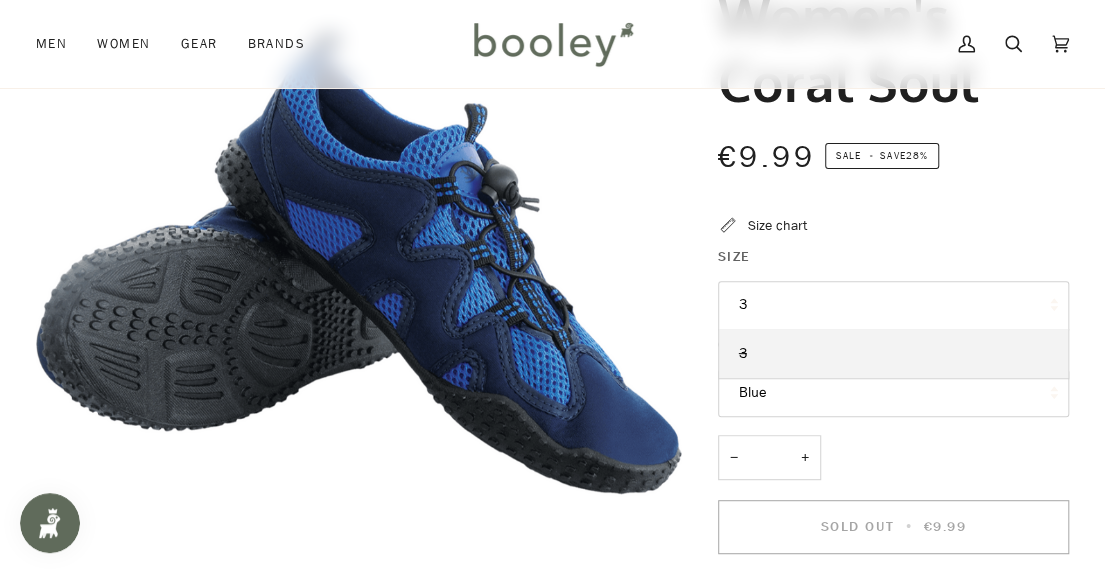 click on "3" at bounding box center [893, 305] 